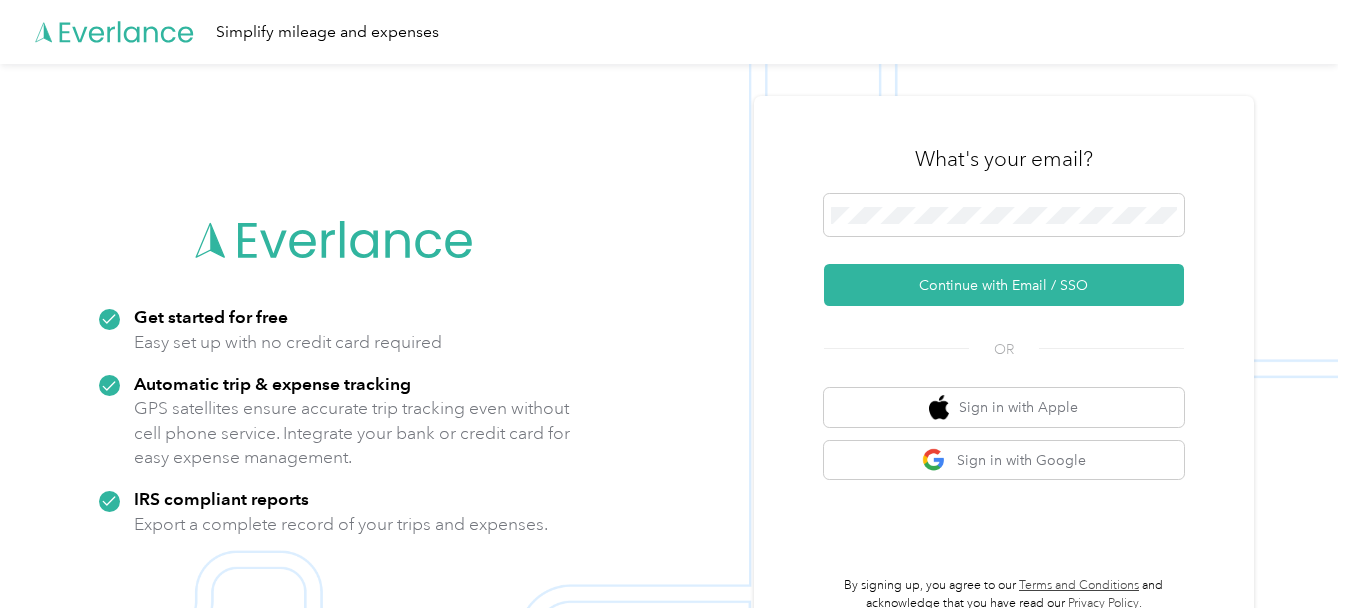 scroll, scrollTop: 0, scrollLeft: 0, axis: both 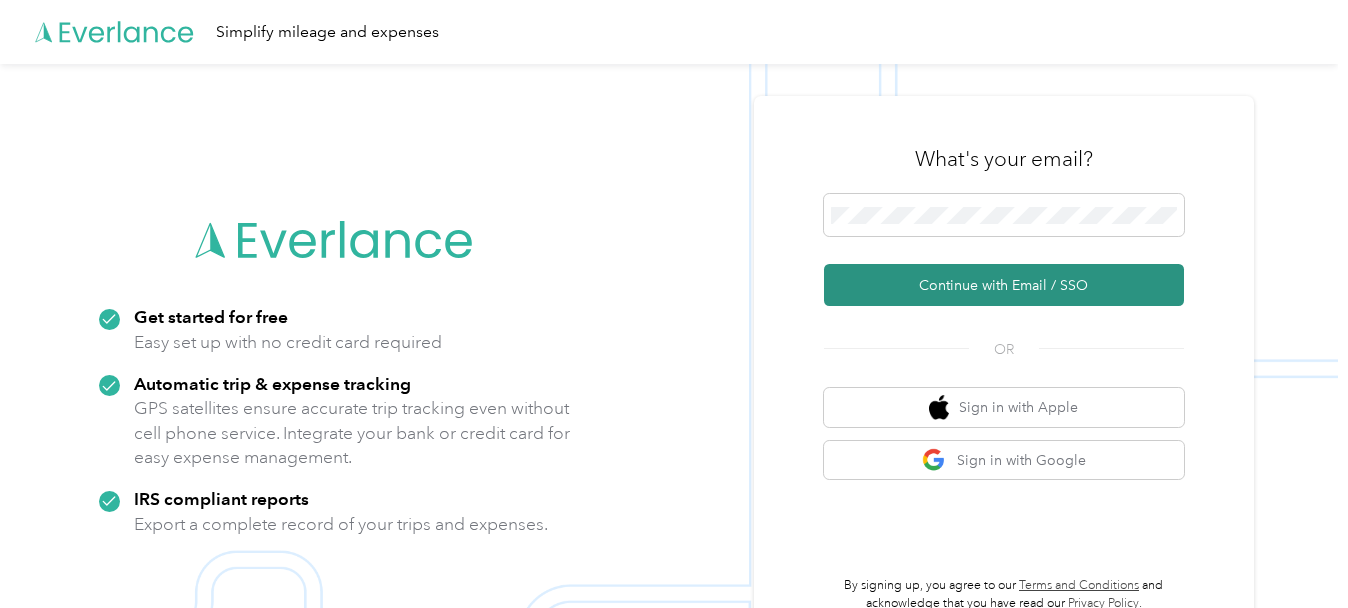 click on "Continue with Email / SSO" at bounding box center [1004, 285] 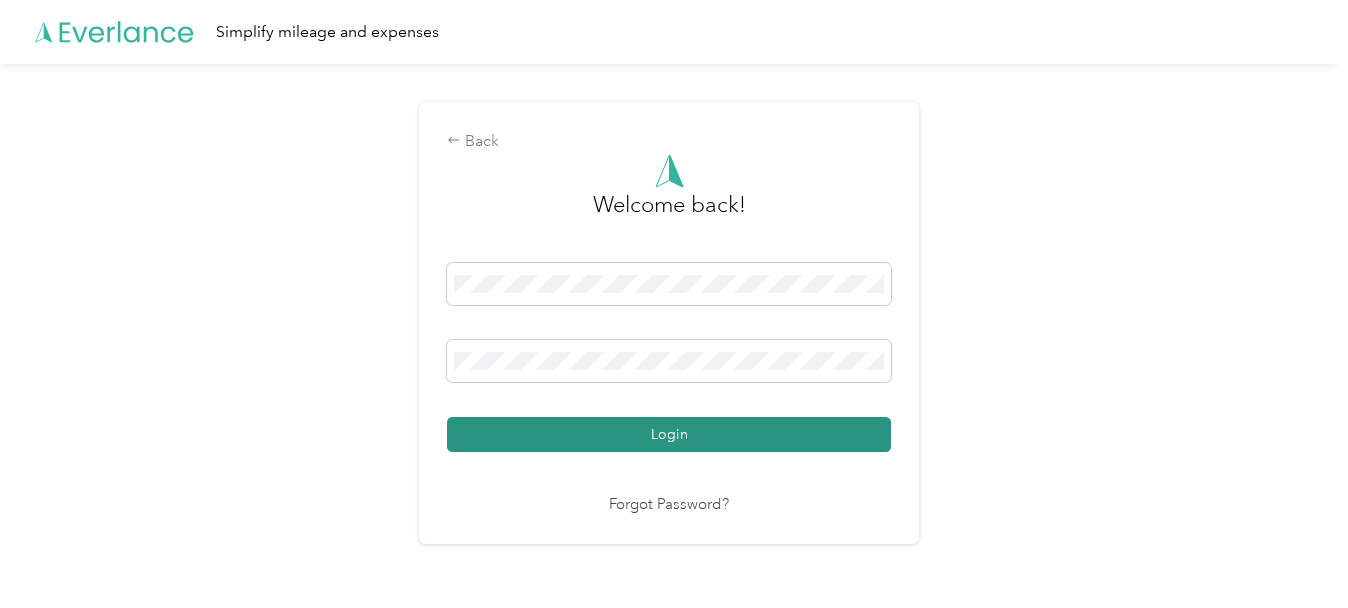 click on "Login" at bounding box center (669, 434) 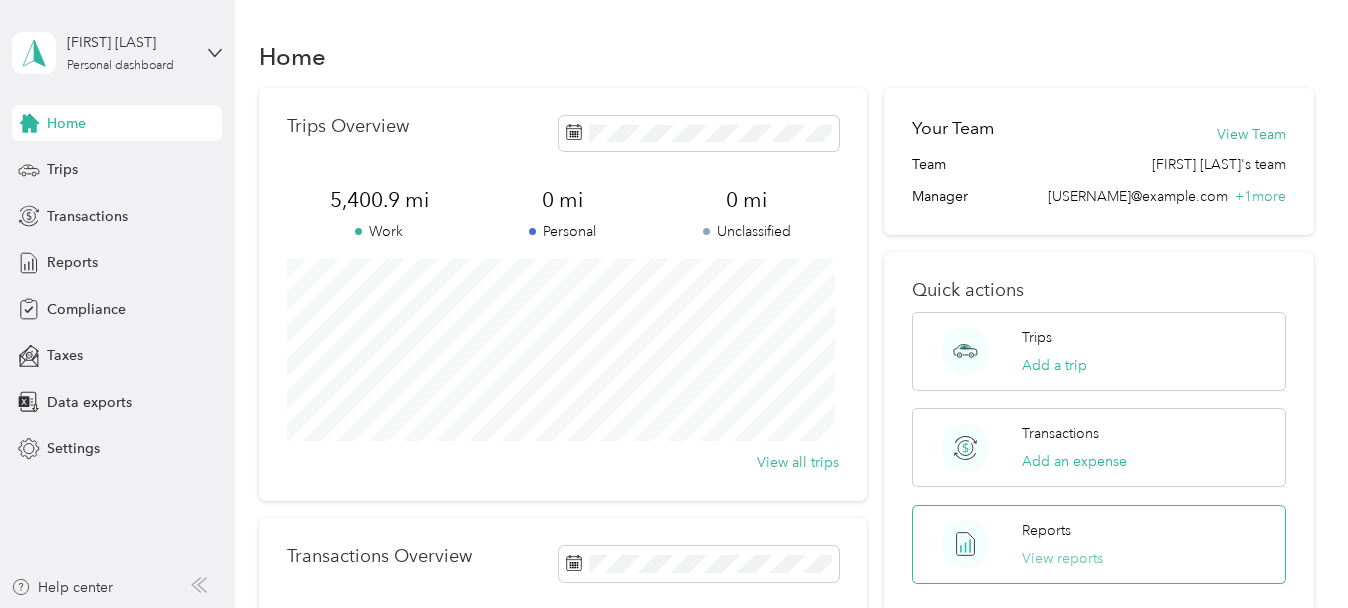 click on "View reports" at bounding box center [1062, 558] 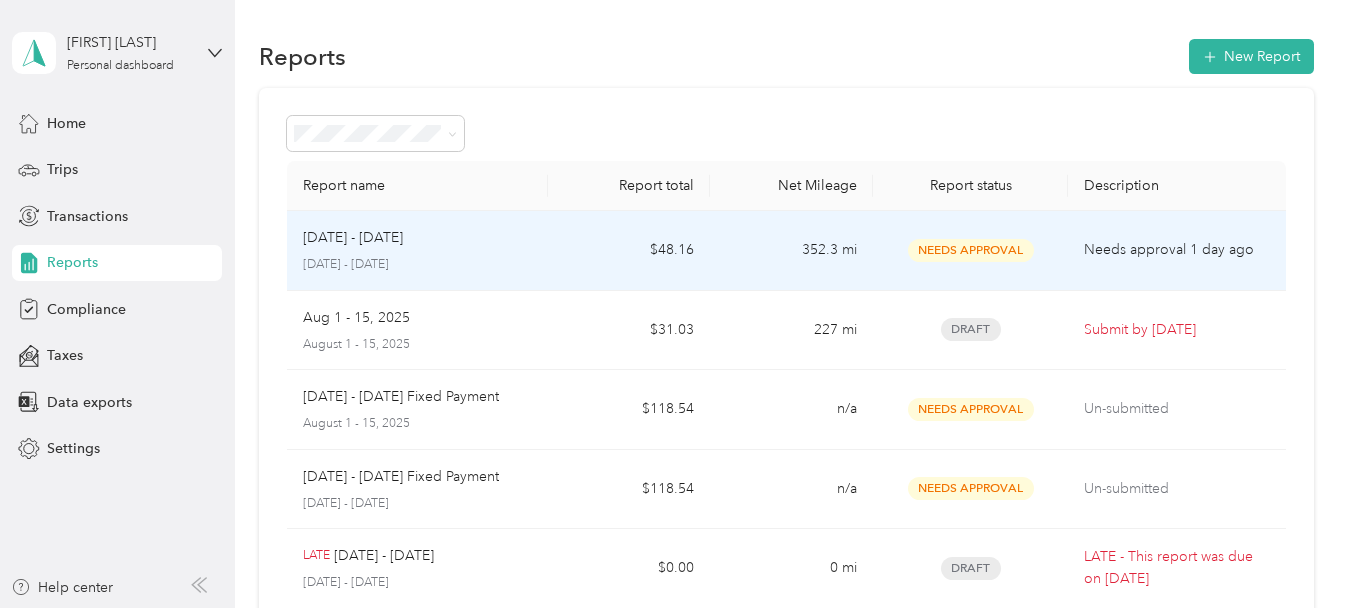 click on "Needs approval 1 day ago" at bounding box center [1176, 250] 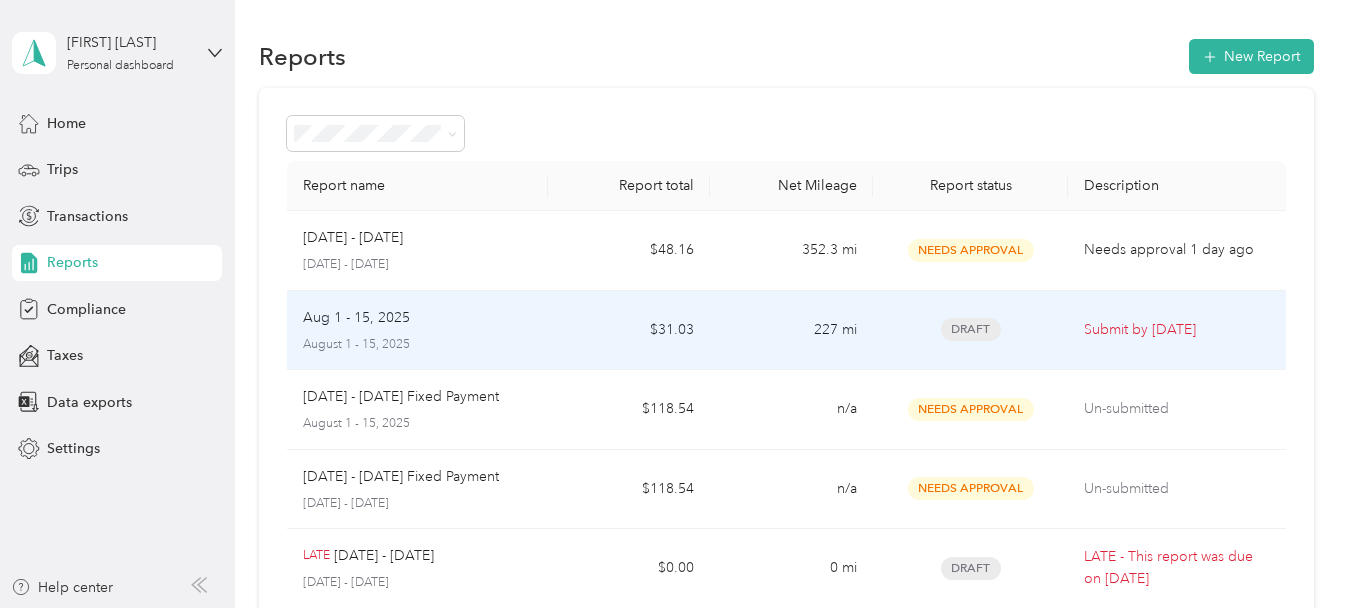 click on "Draft" at bounding box center (970, 331) 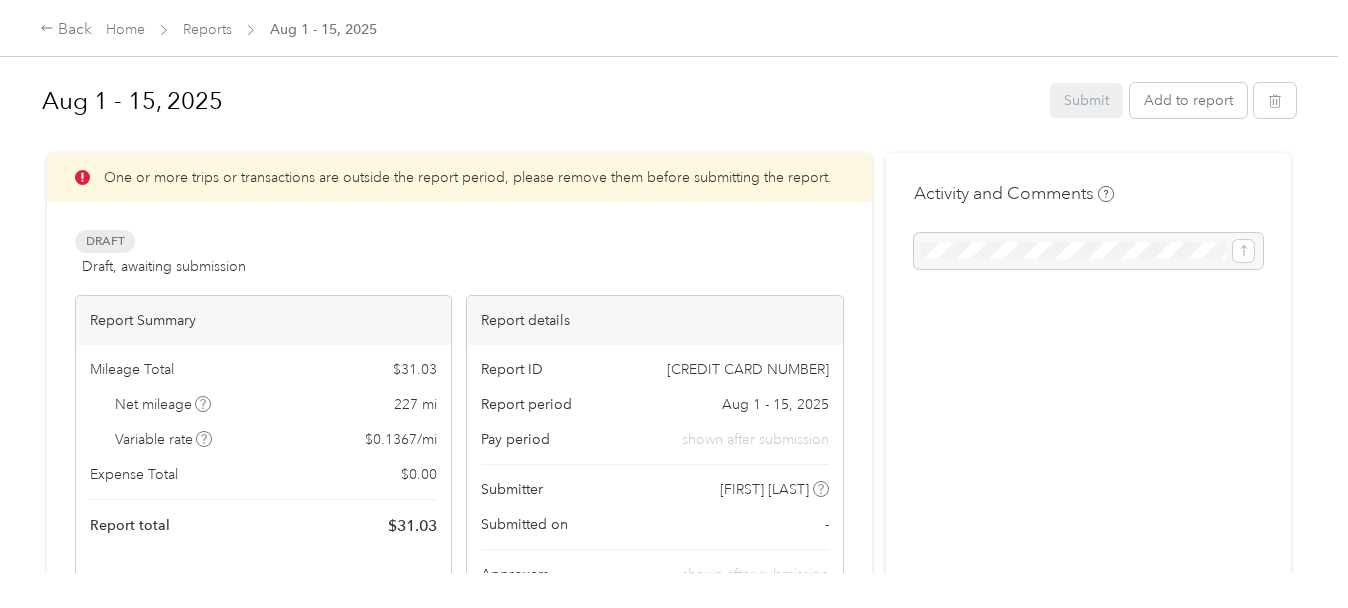 click on "One or more trips or transactions are outside the report period, please remove them before submitting the report." at bounding box center (468, 177) 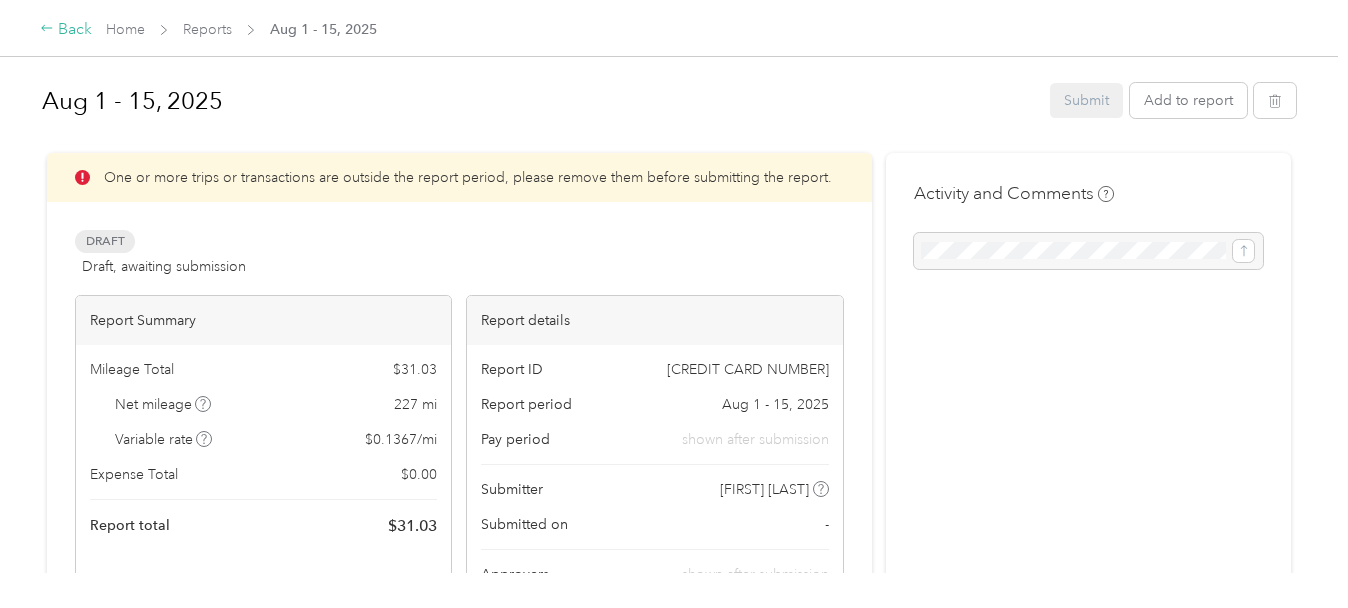click on "Back" at bounding box center [66, 30] 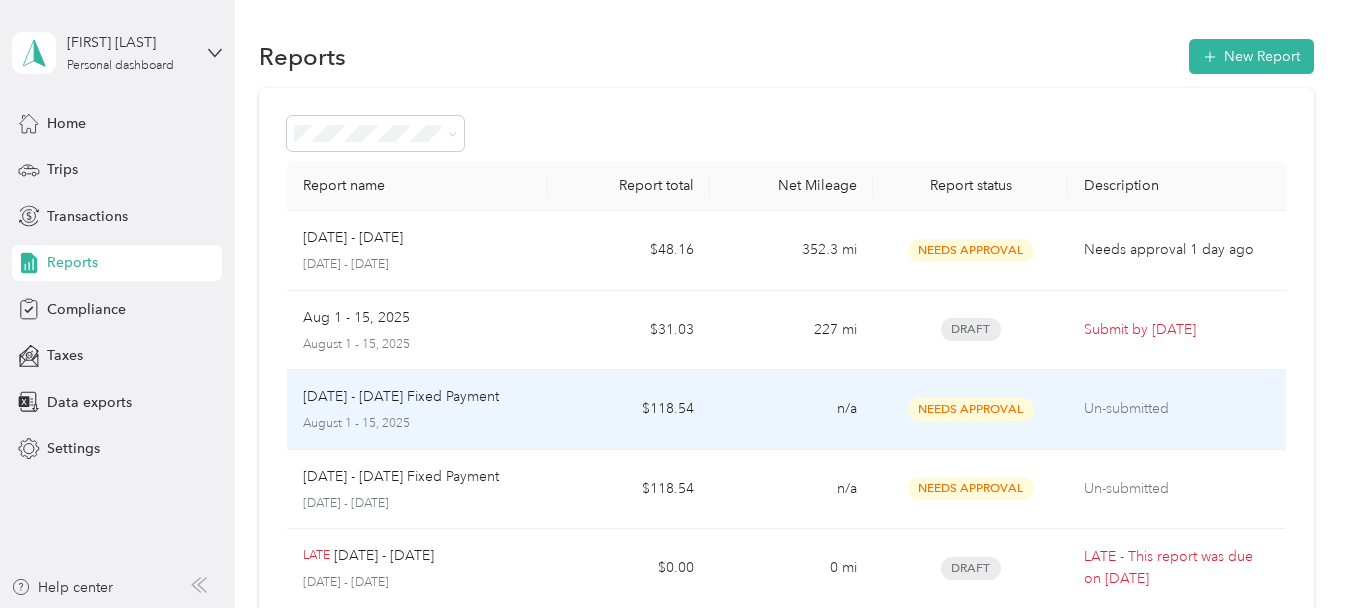 click on "n/a" at bounding box center (791, 410) 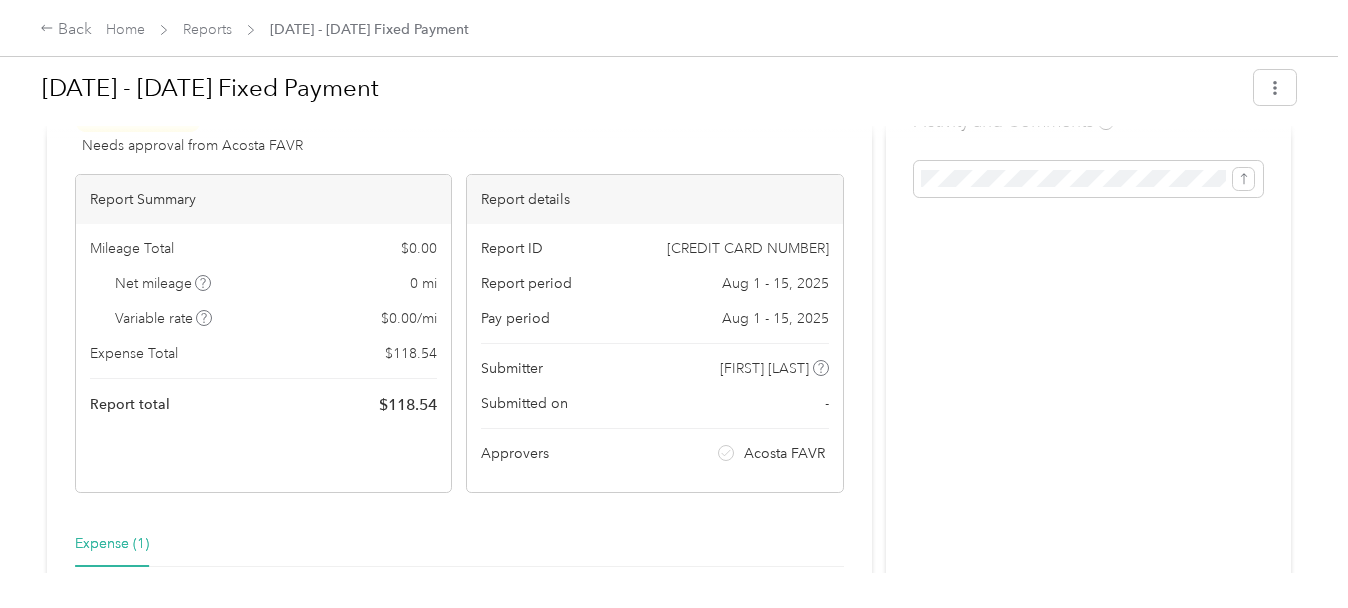 scroll, scrollTop: 0, scrollLeft: 0, axis: both 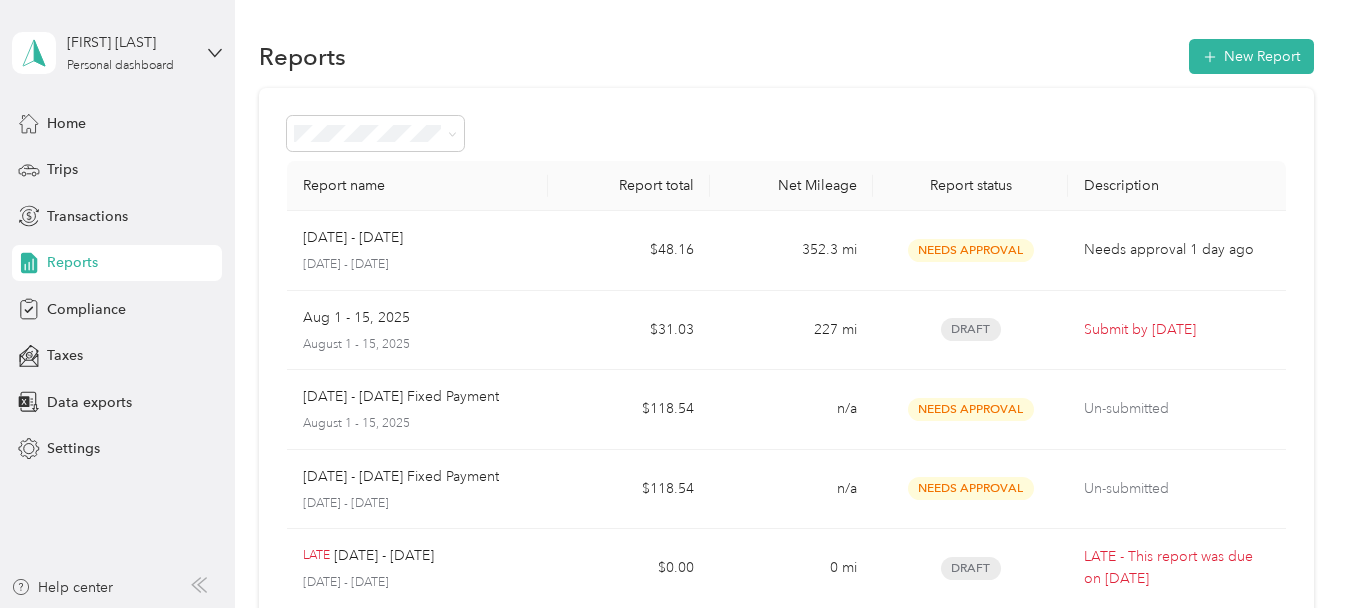 click on "Reports" at bounding box center [72, 262] 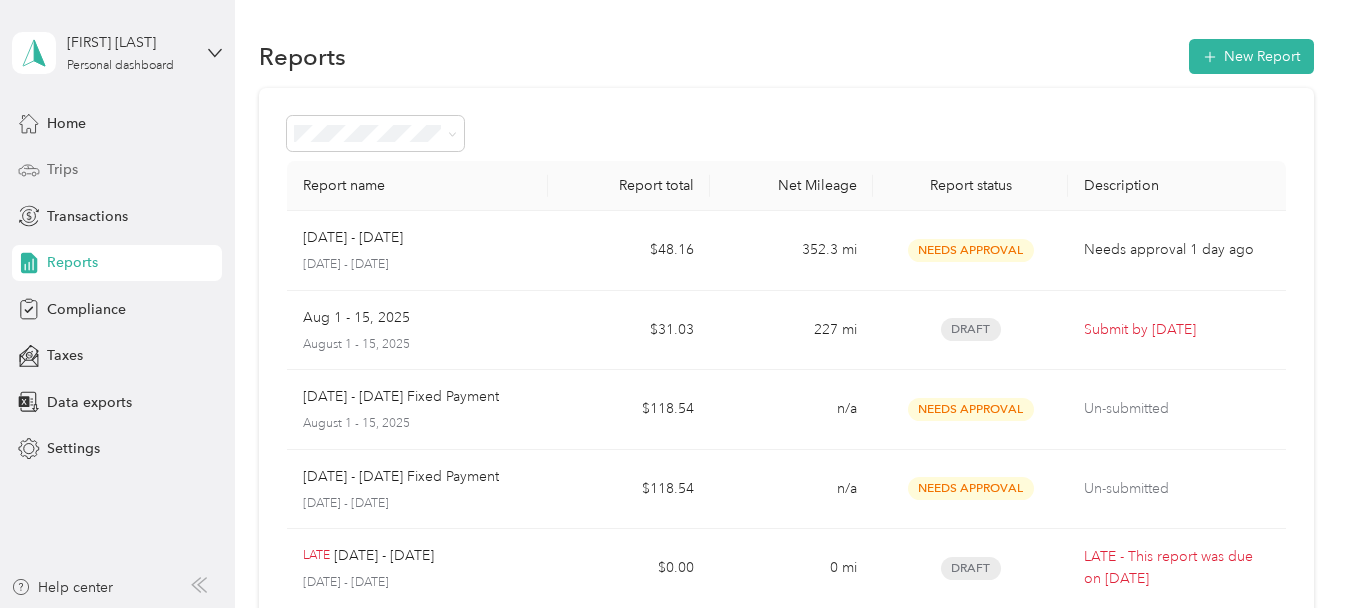 click on "Trips" at bounding box center [62, 169] 